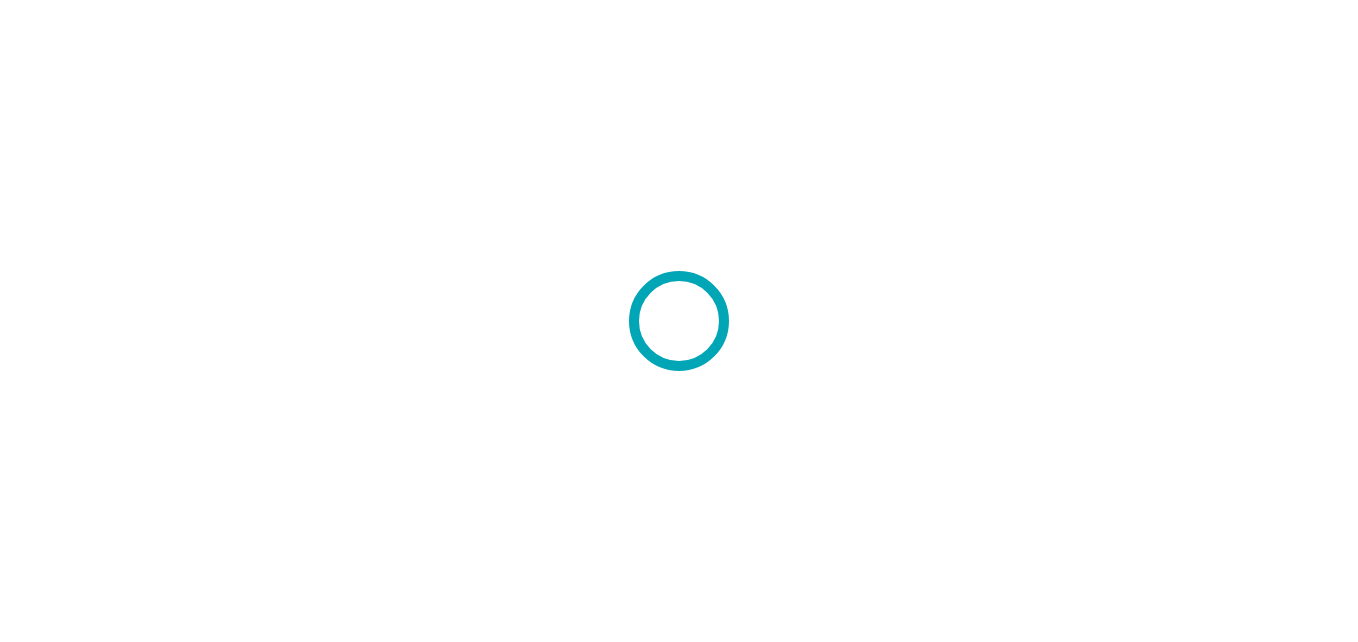 scroll, scrollTop: 0, scrollLeft: 0, axis: both 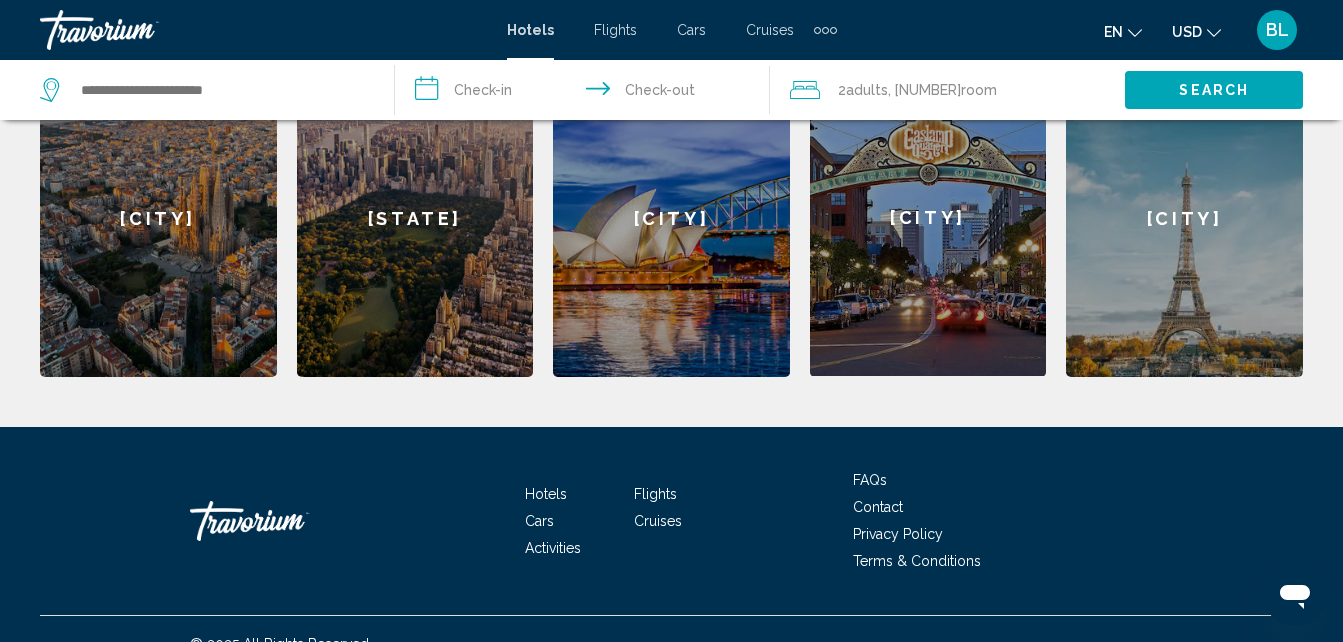 click on "Hotels" at bounding box center [546, 494] 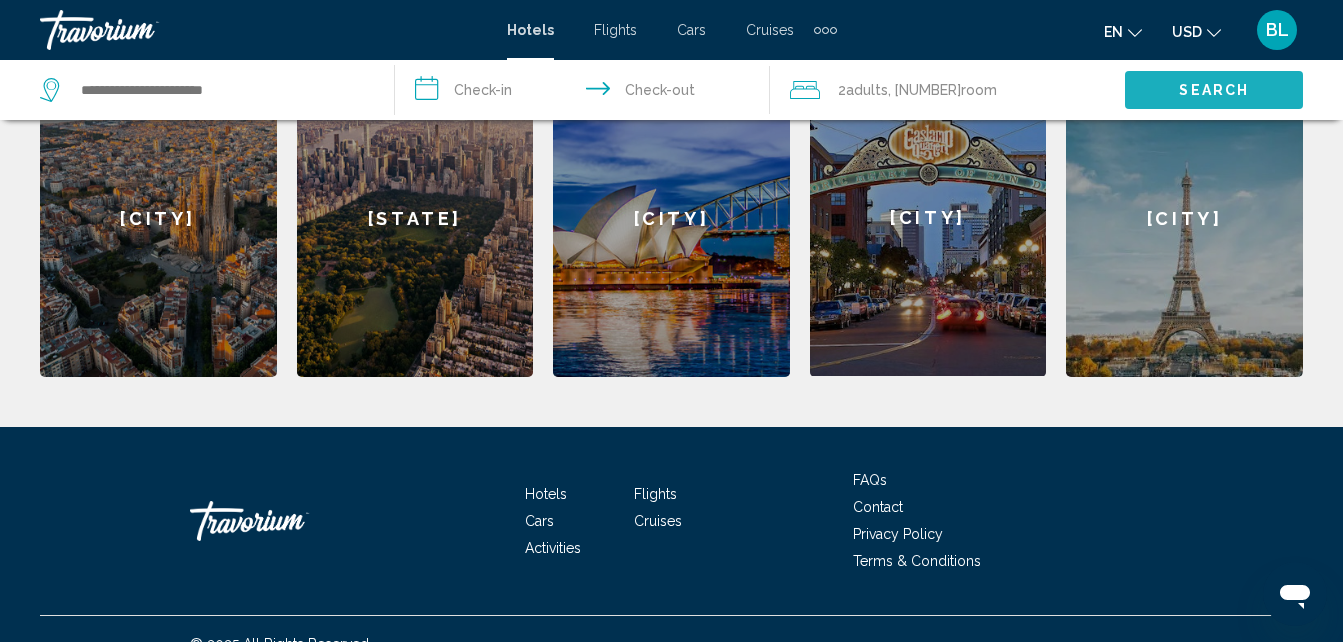 click on "Search" at bounding box center (1214, 91) 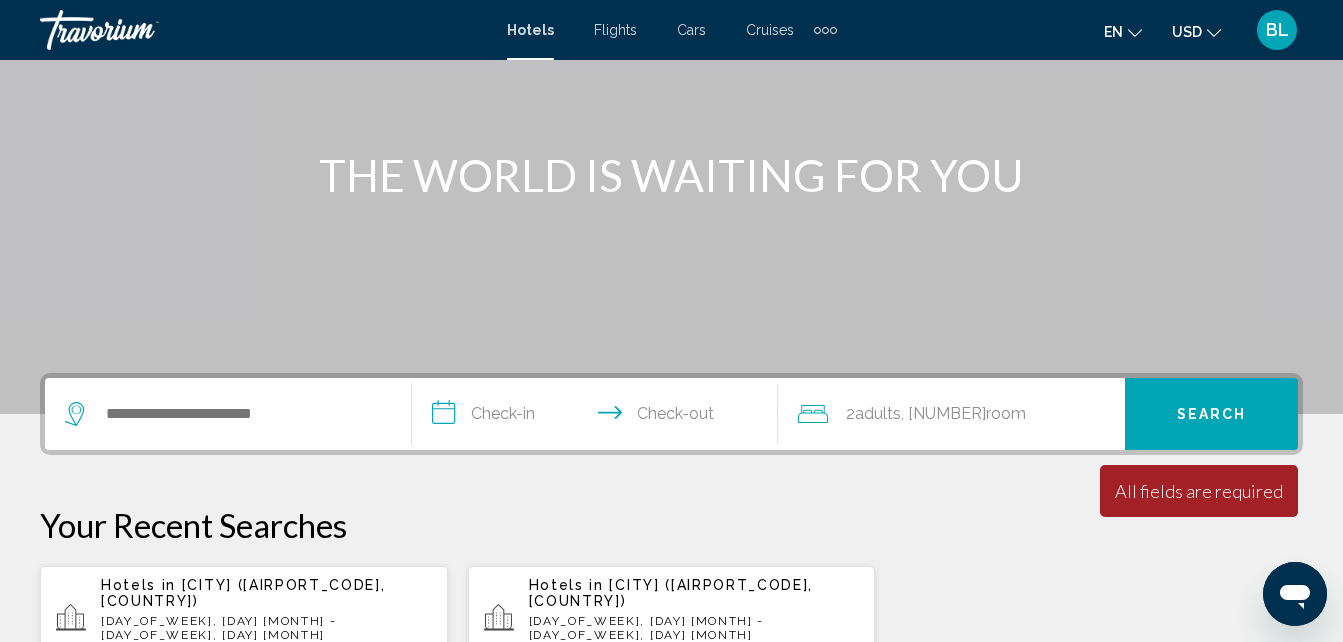 scroll, scrollTop: 203, scrollLeft: 0, axis: vertical 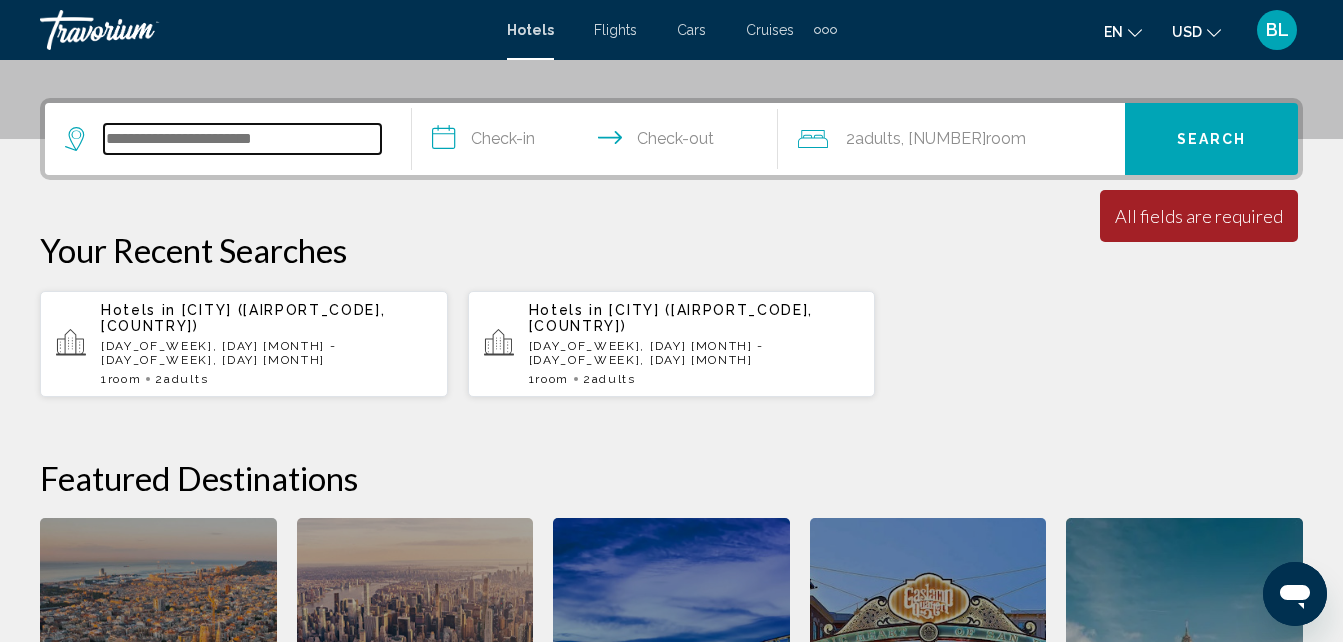 click at bounding box center (242, 139) 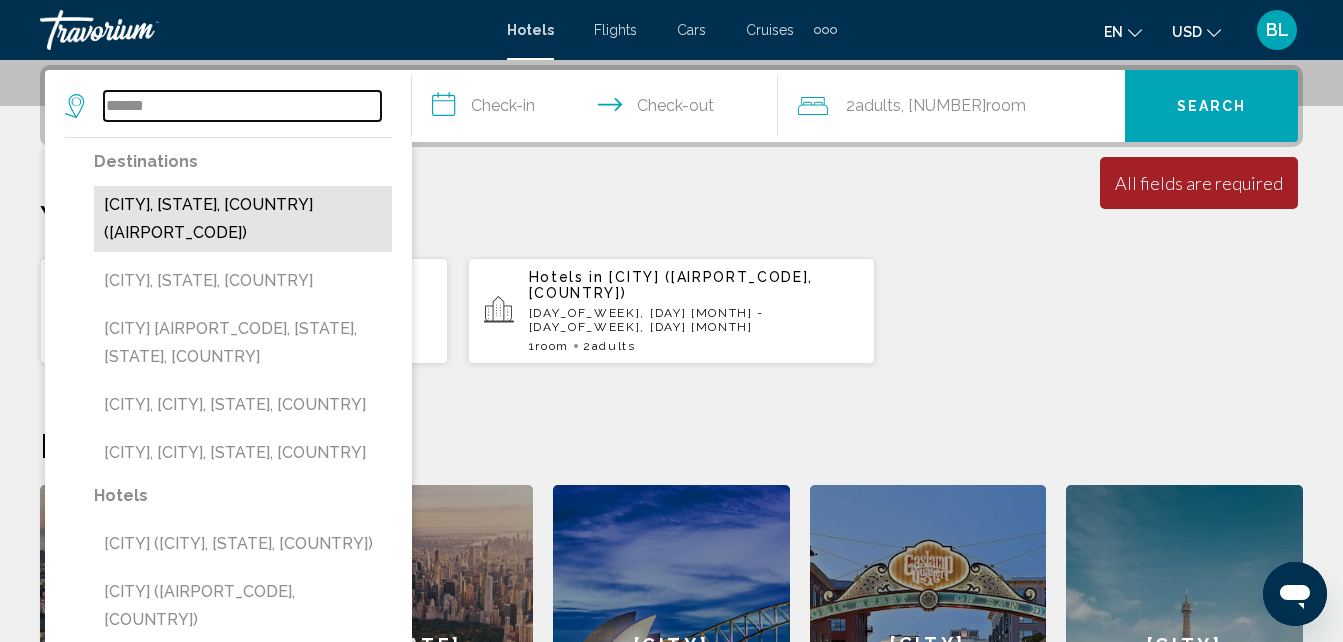 type on "******" 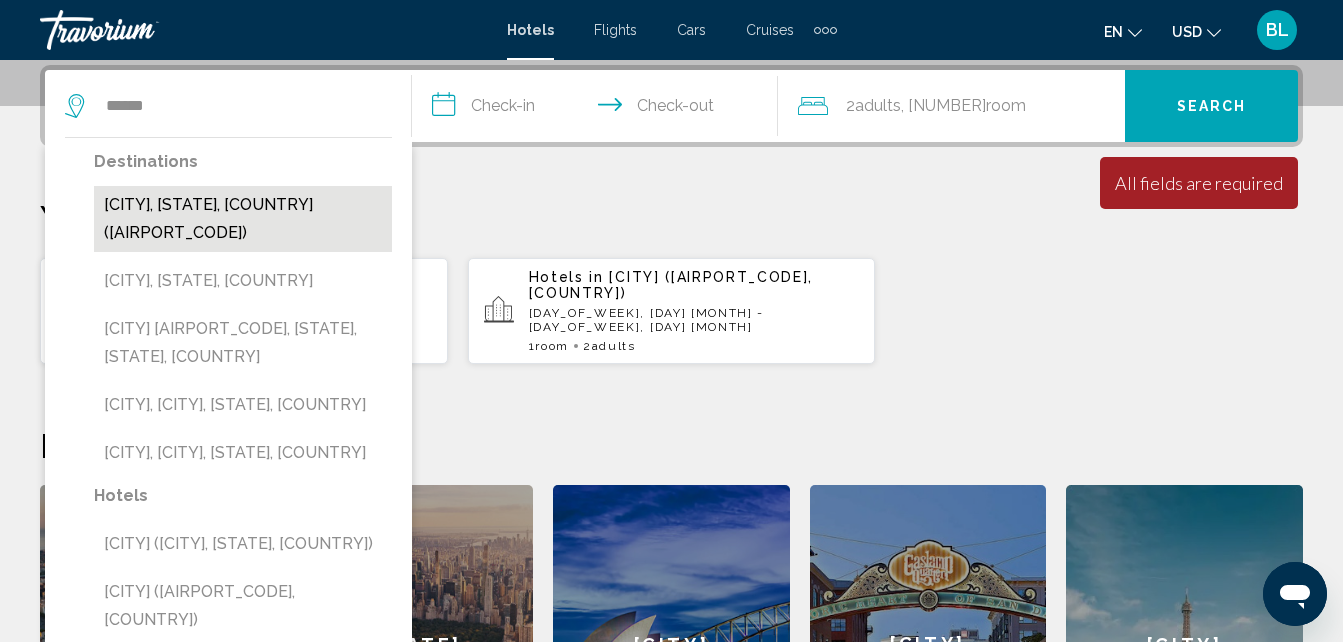 click on "[CITY], [STATE], [COUNTRY] ([AIRPORT_CODE])" at bounding box center [243, 219] 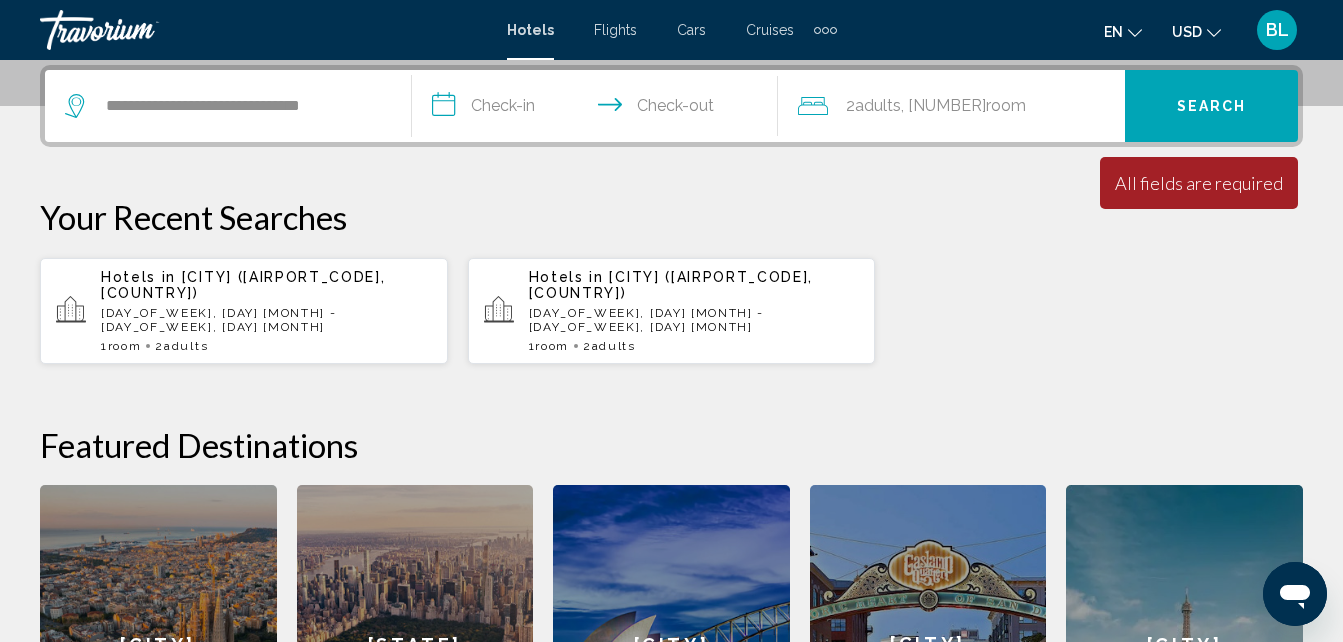 click on "**********" at bounding box center (599, 109) 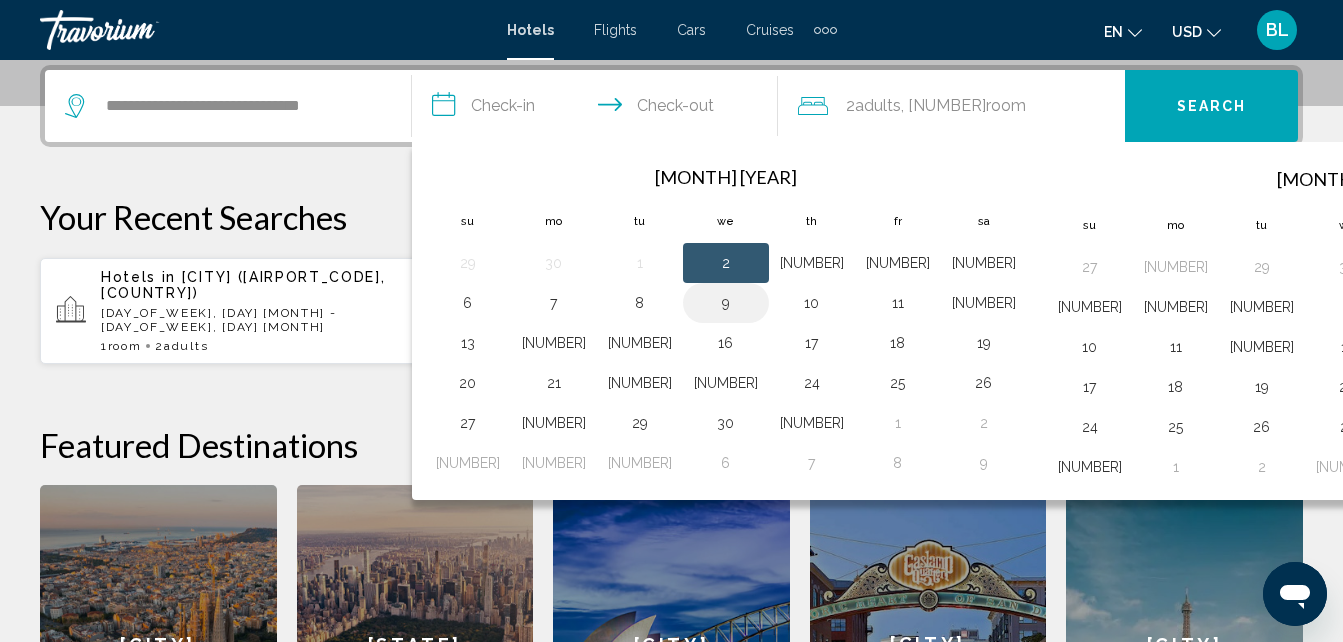 click on "9" at bounding box center (726, 303) 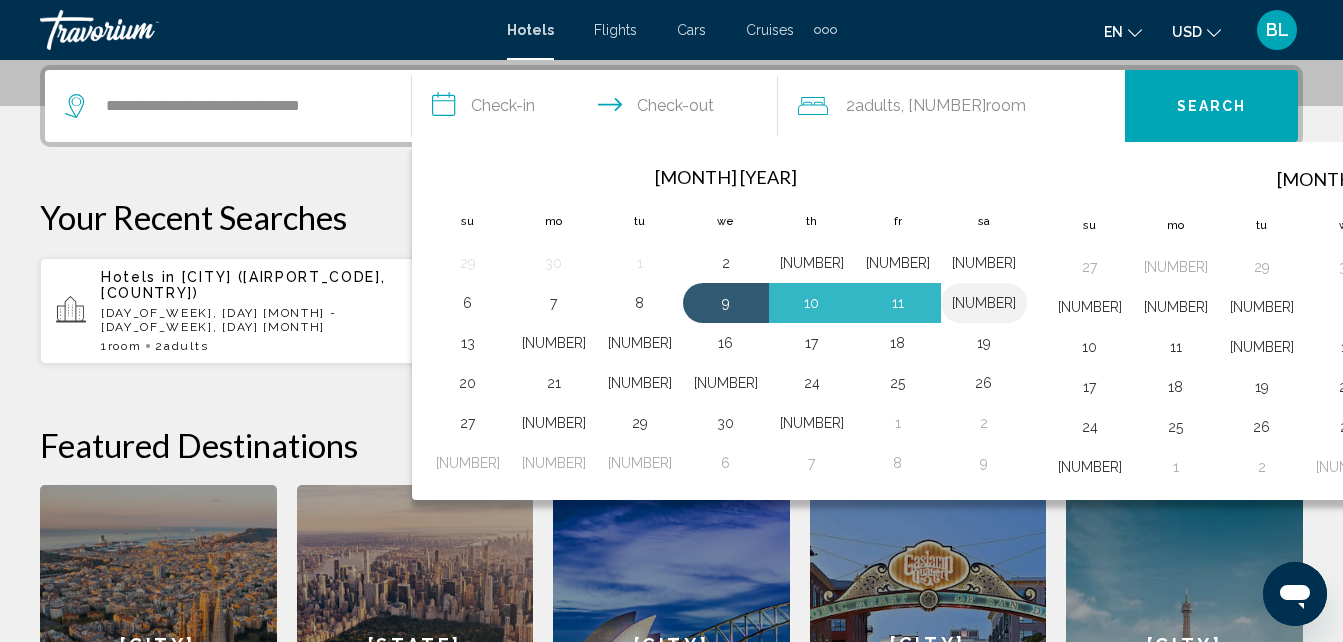 click on "[NUMBER]" at bounding box center [984, 303] 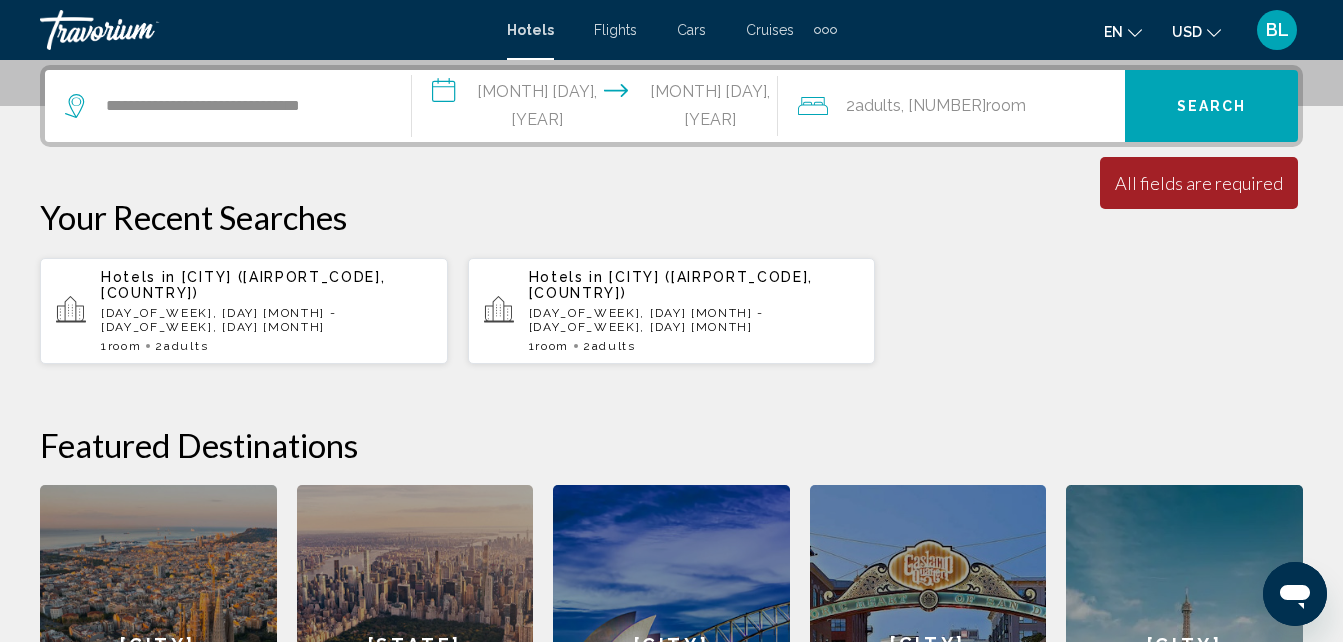 click on "**********" at bounding box center [599, 109] 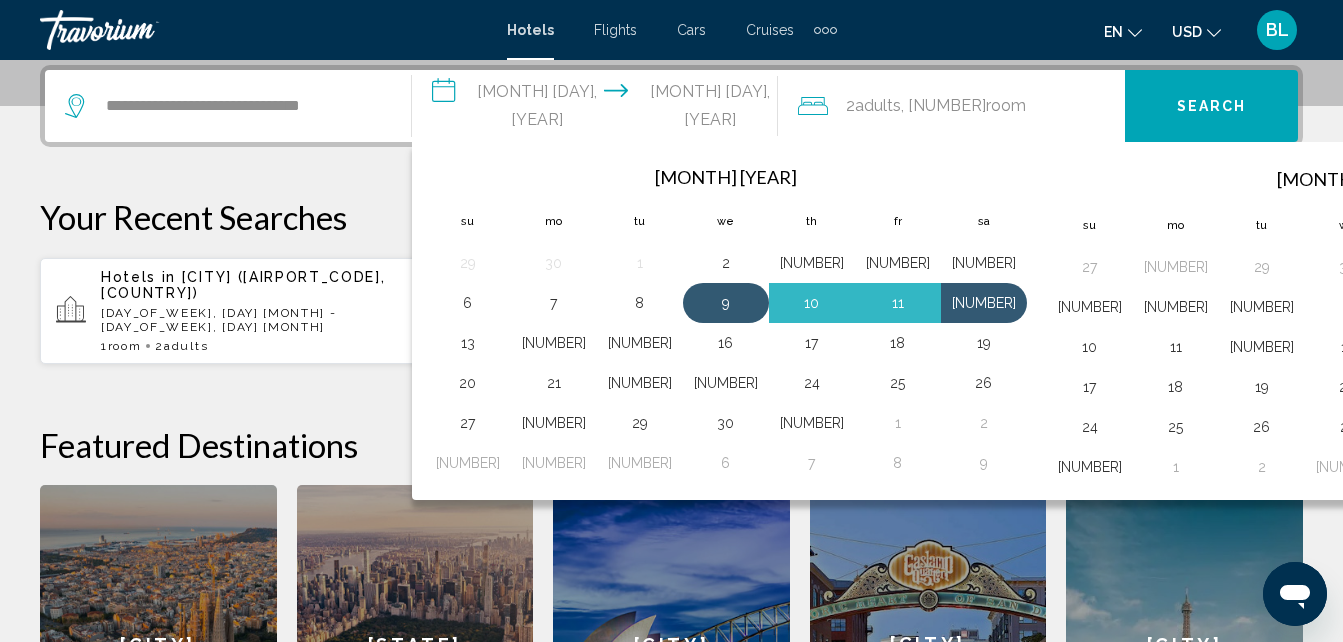 click on "9" at bounding box center (726, 303) 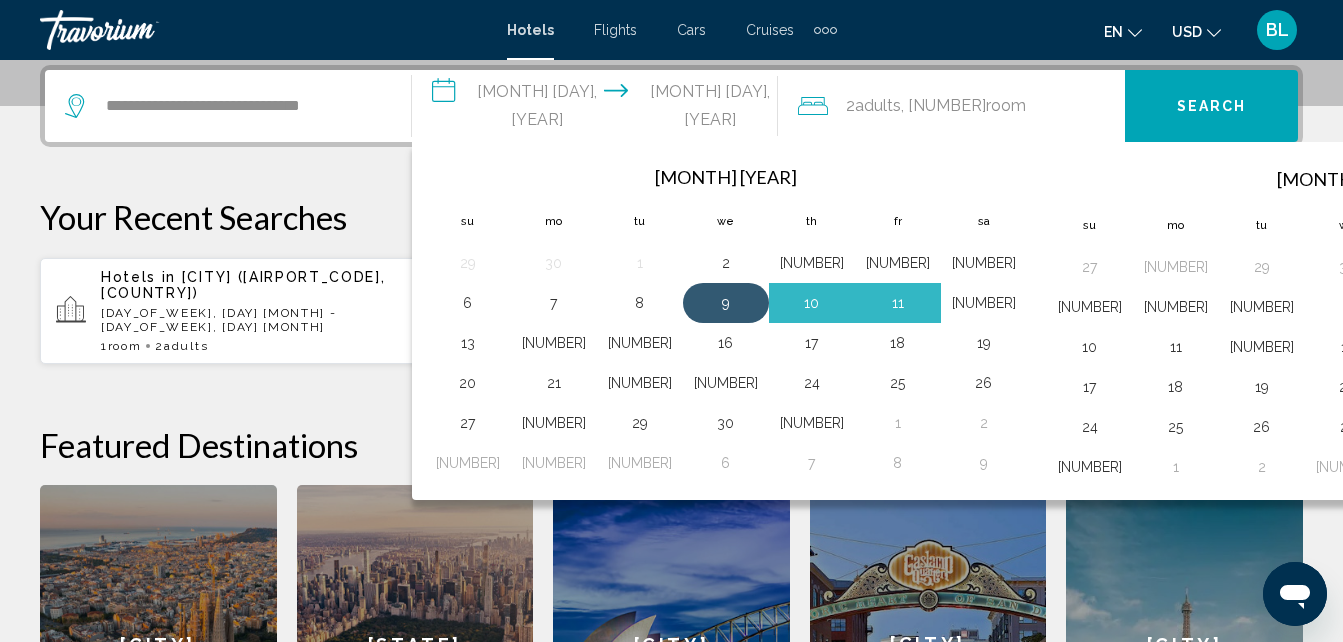 click on "9" at bounding box center [726, 303] 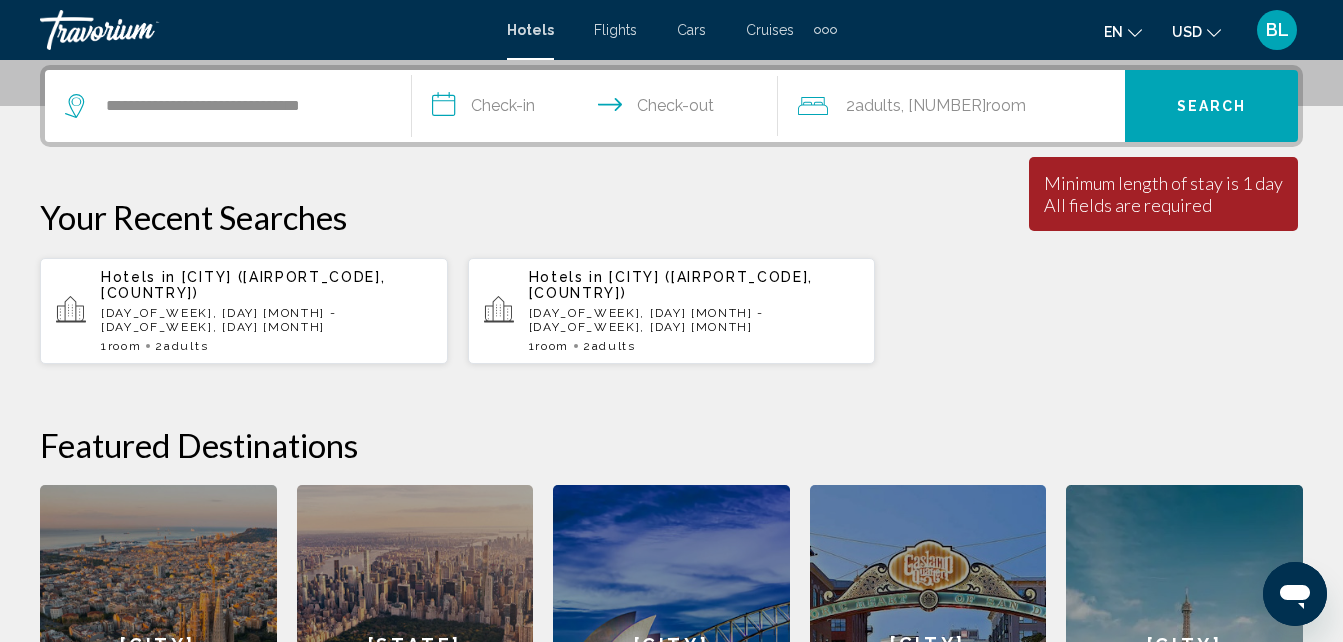 click on "**********" at bounding box center [599, 109] 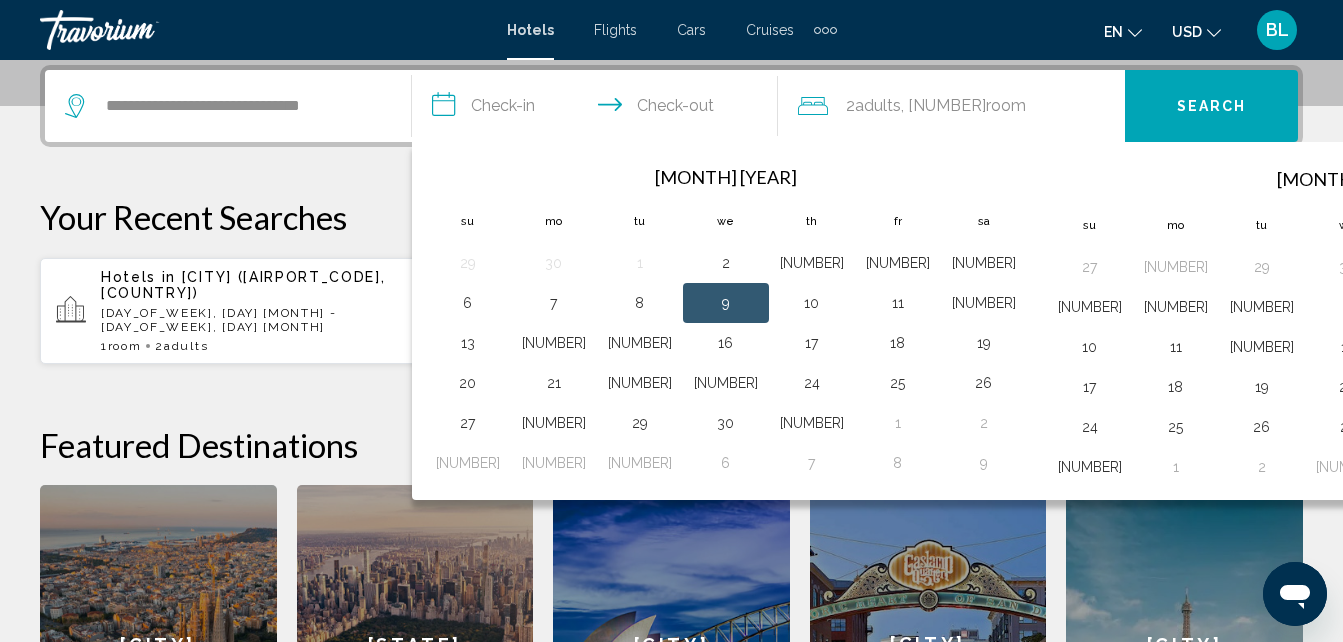 drag, startPoint x: 492, startPoint y: 103, endPoint x: 601, endPoint y: 310, distance: 233.94444 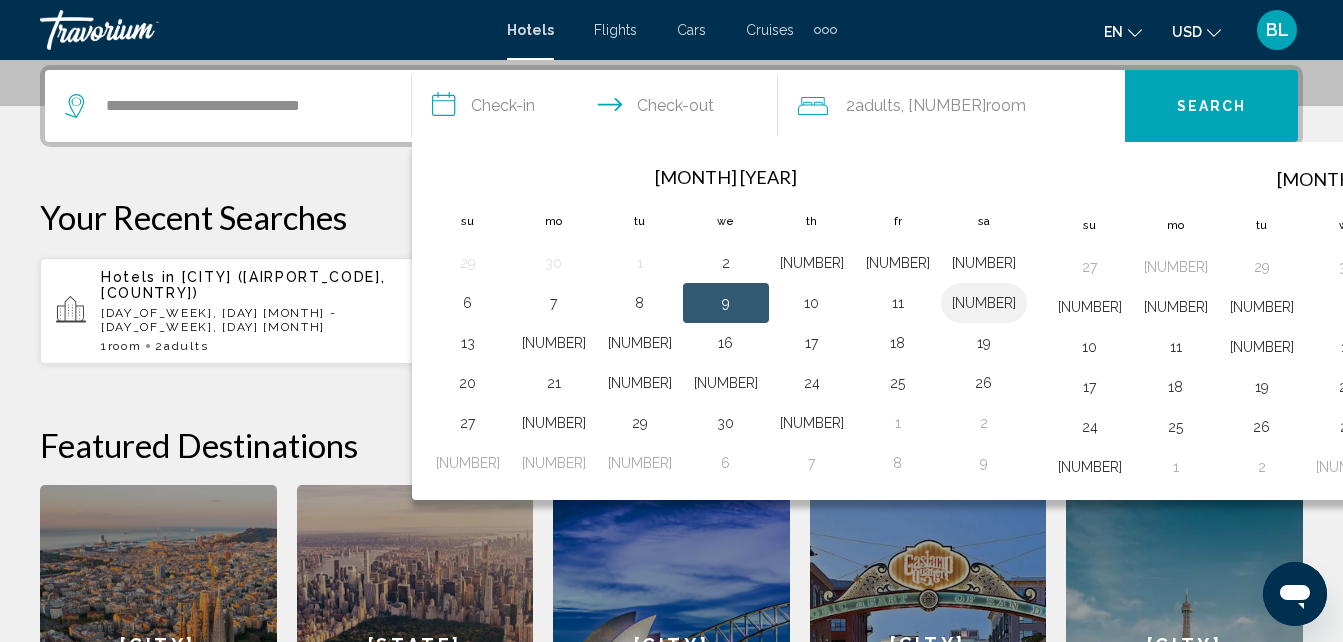 click on "[NUMBER]" at bounding box center (984, 303) 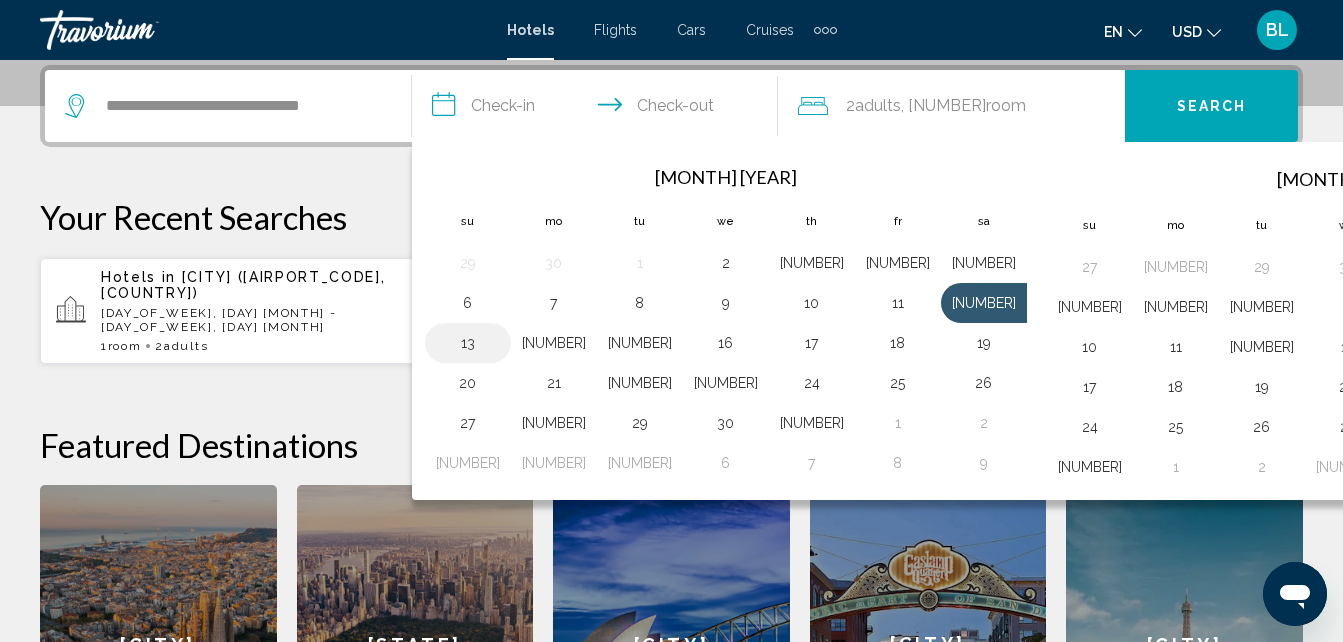 click on "13" at bounding box center (468, 343) 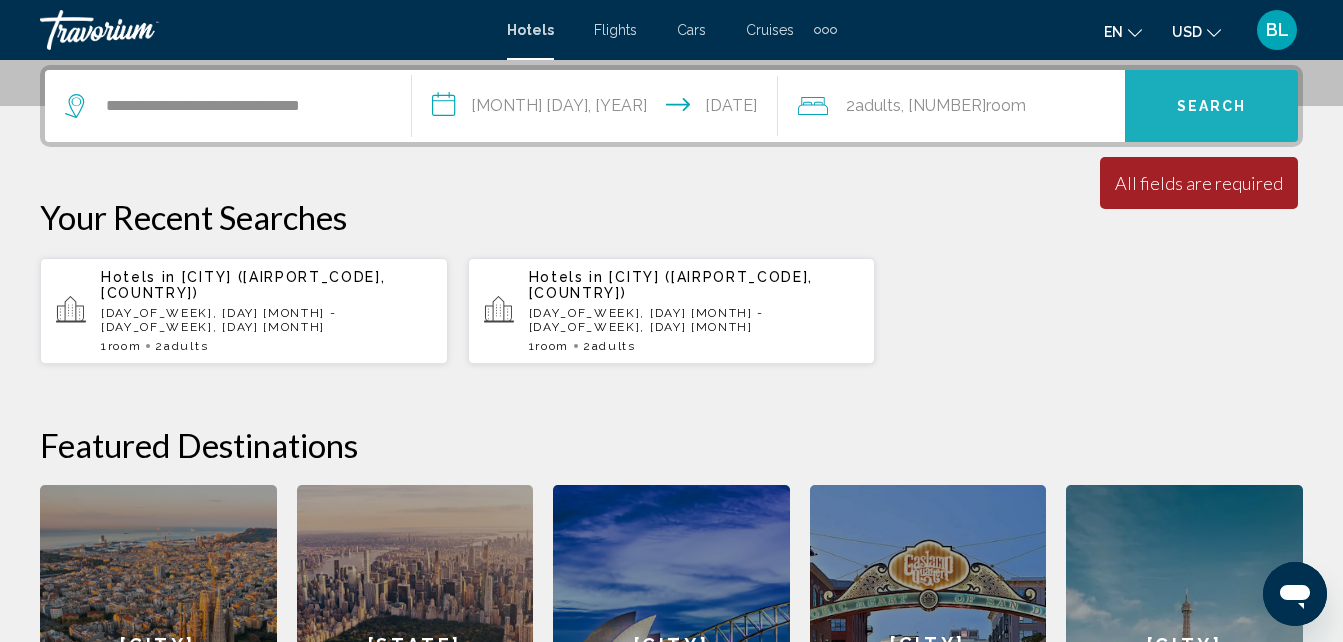 click on "Search" at bounding box center (1212, 107) 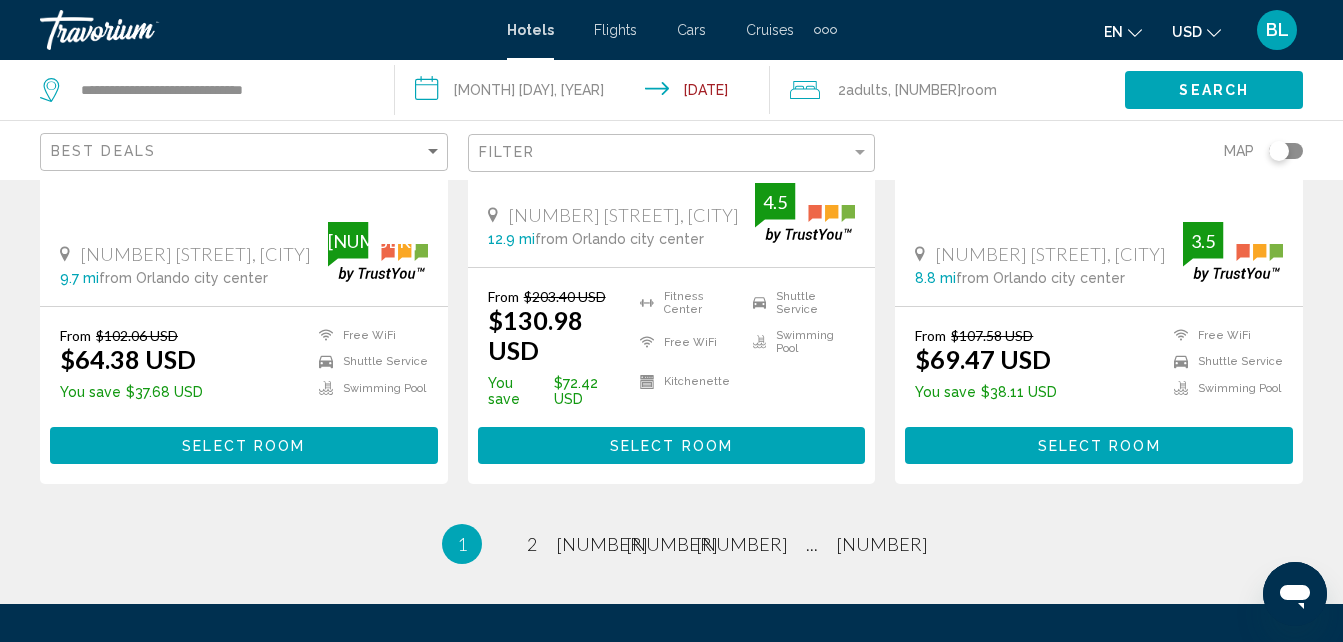scroll, scrollTop: 2771, scrollLeft: 0, axis: vertical 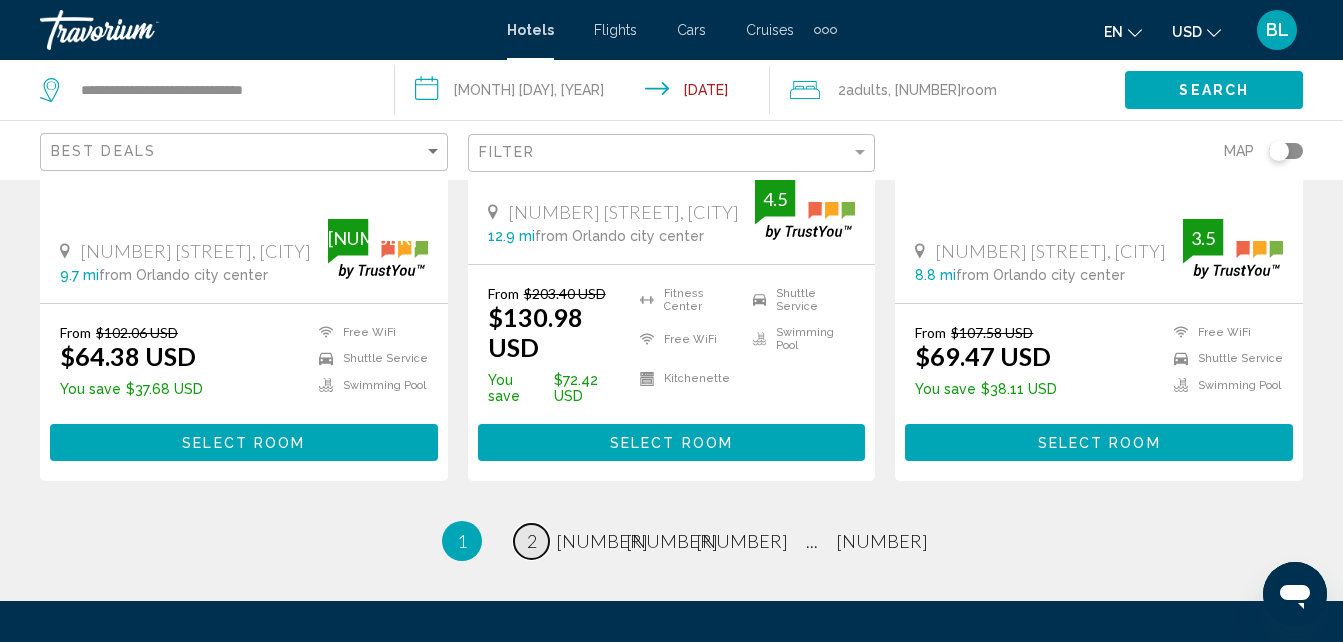 click on "page  2" at bounding box center [531, 541] 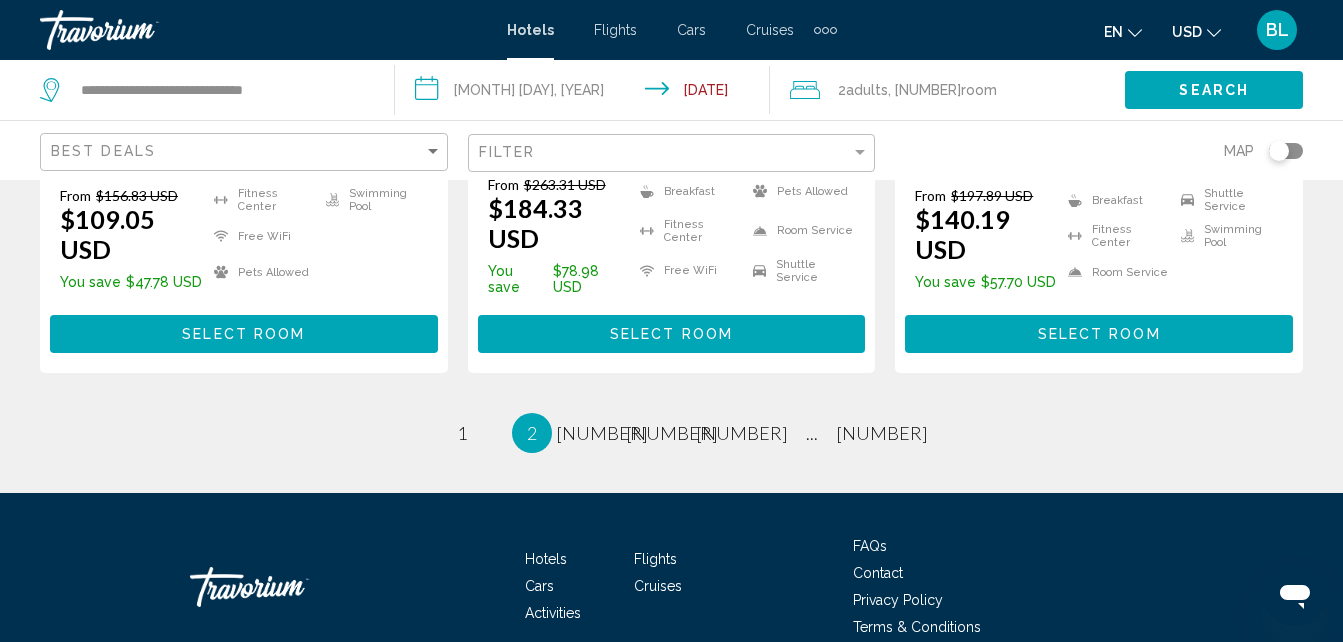 scroll, scrollTop: 3024, scrollLeft: 0, axis: vertical 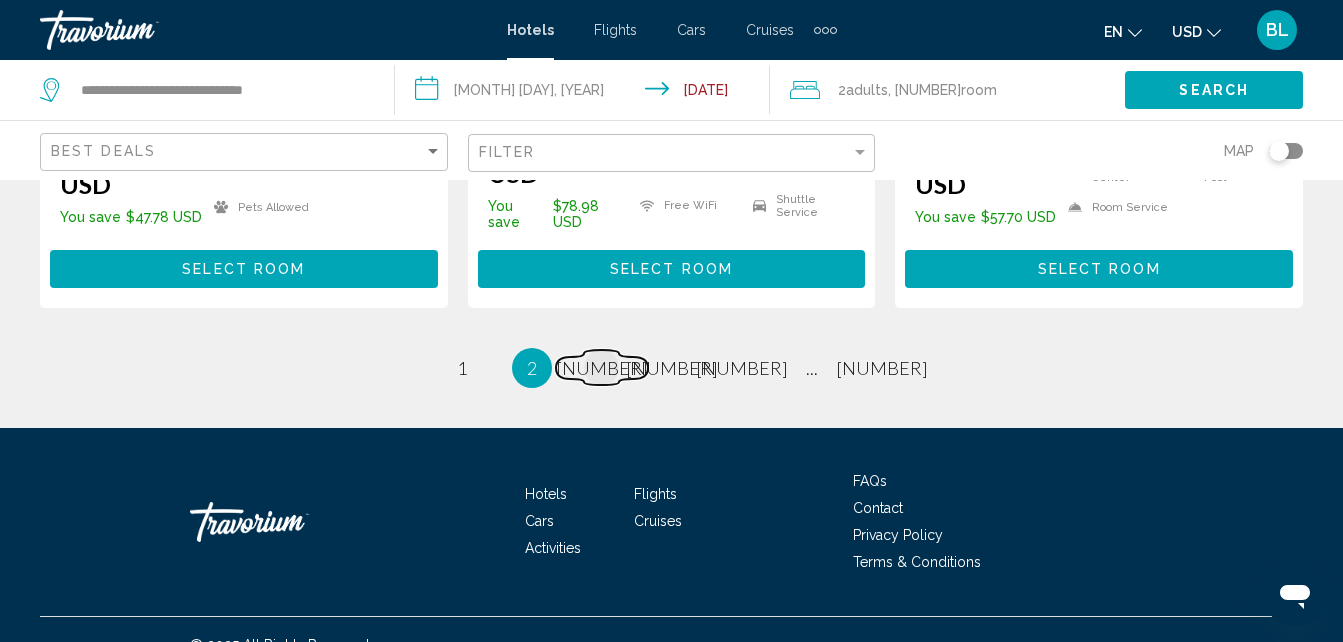 click on "[NUMBER]" at bounding box center [462, 368] 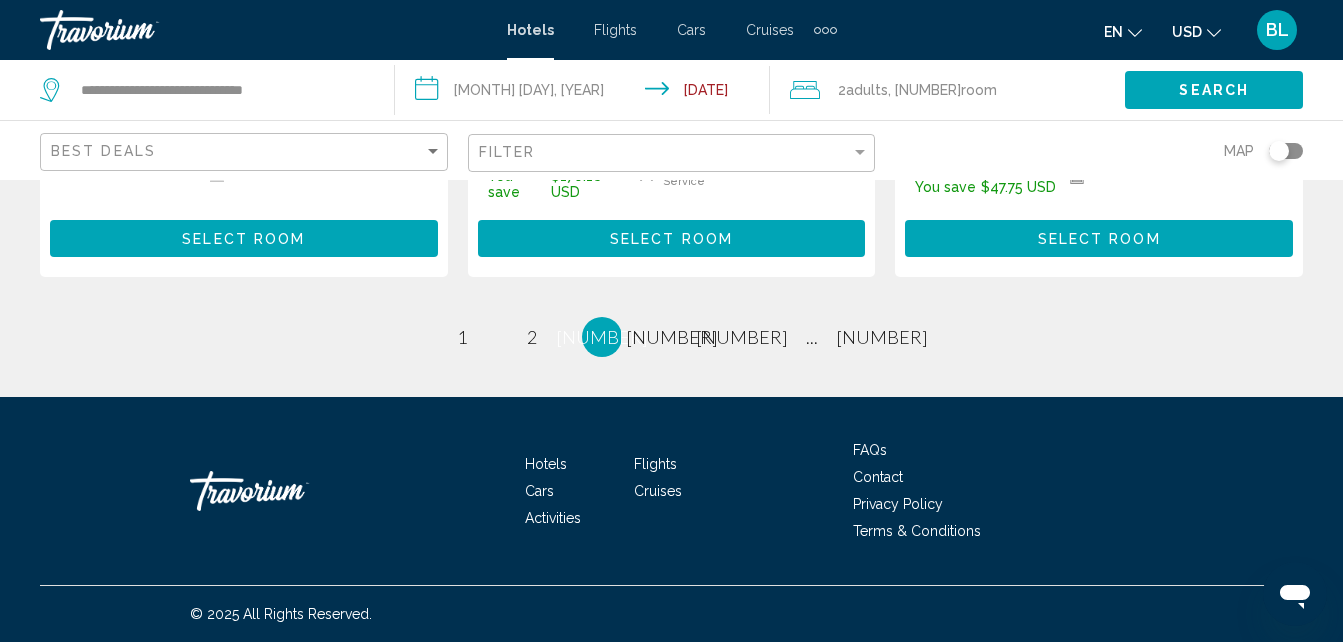 scroll, scrollTop: 3006, scrollLeft: 0, axis: vertical 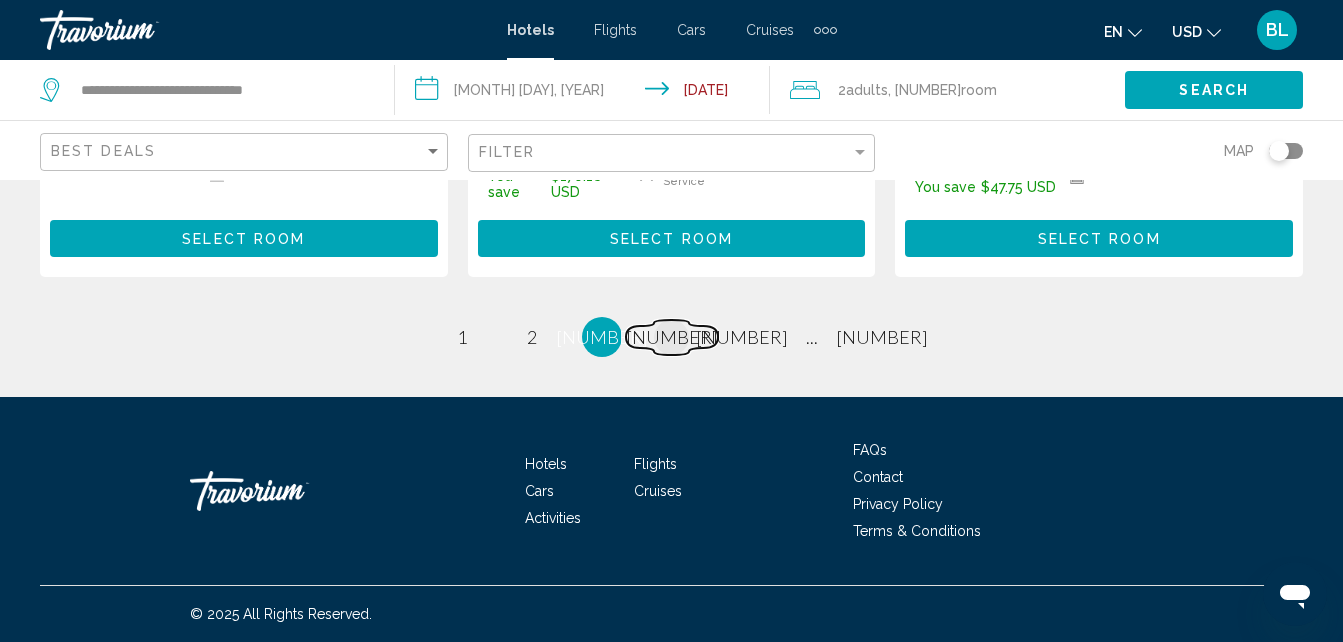 click on "[NUMBER]" at bounding box center (462, 337) 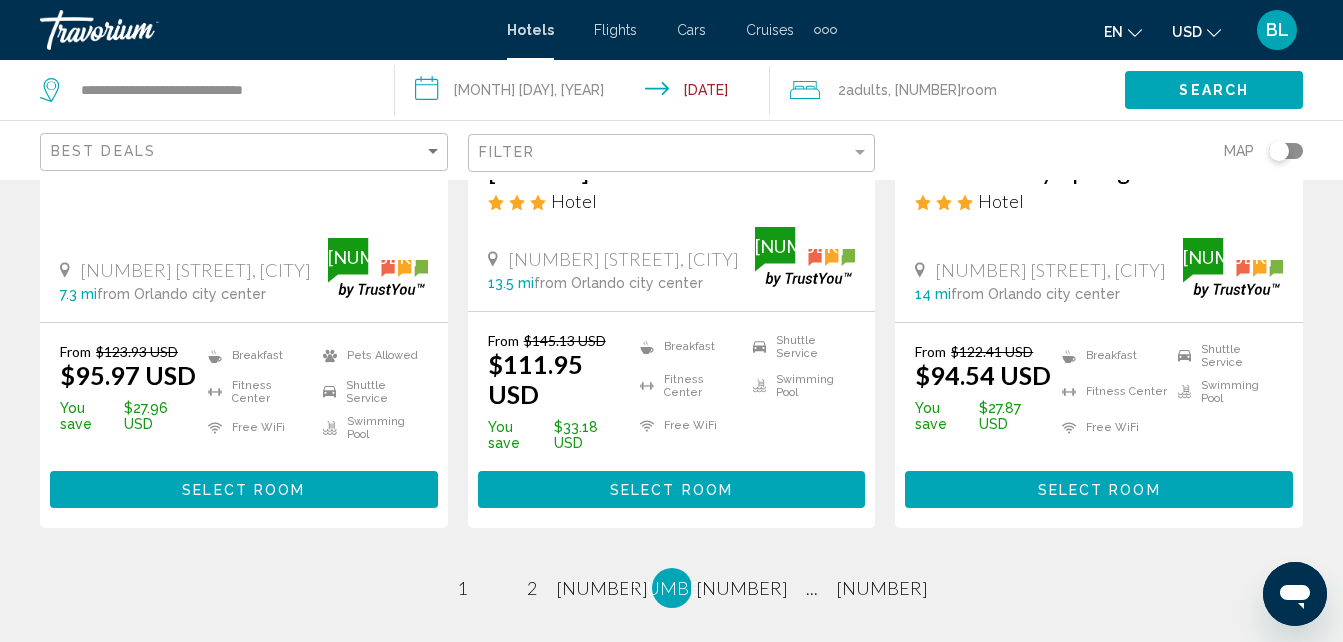 scroll, scrollTop: 2812, scrollLeft: 0, axis: vertical 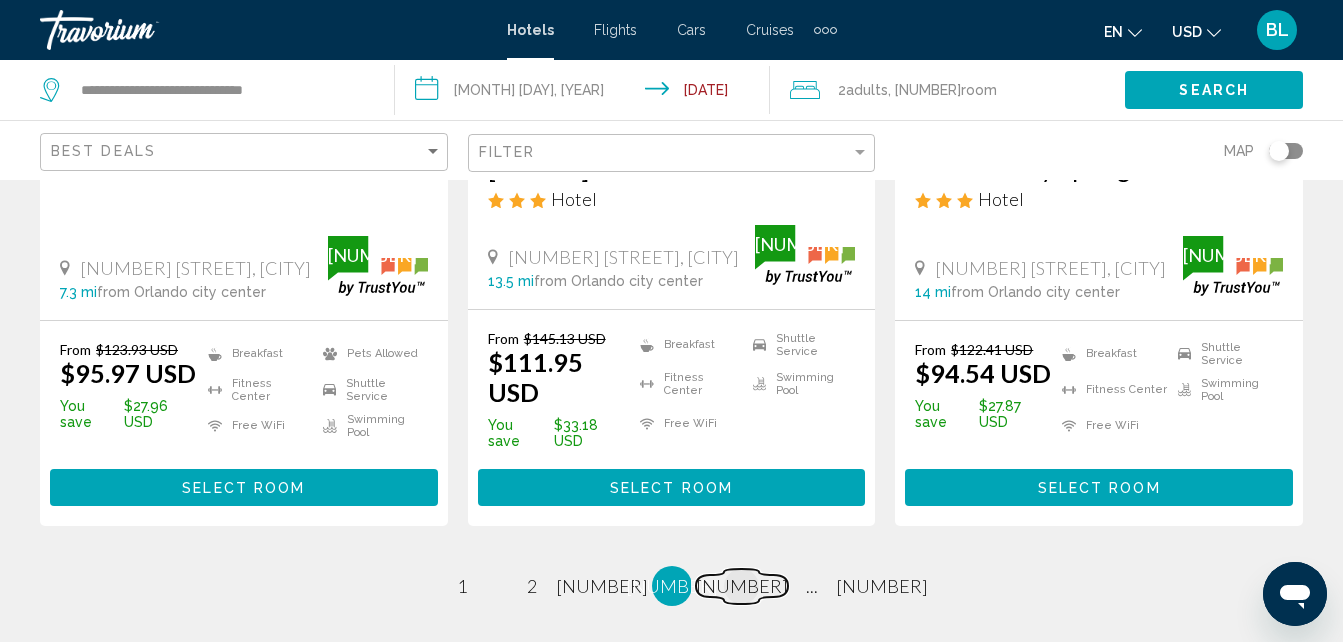 click on "page  5" at bounding box center [461, 586] 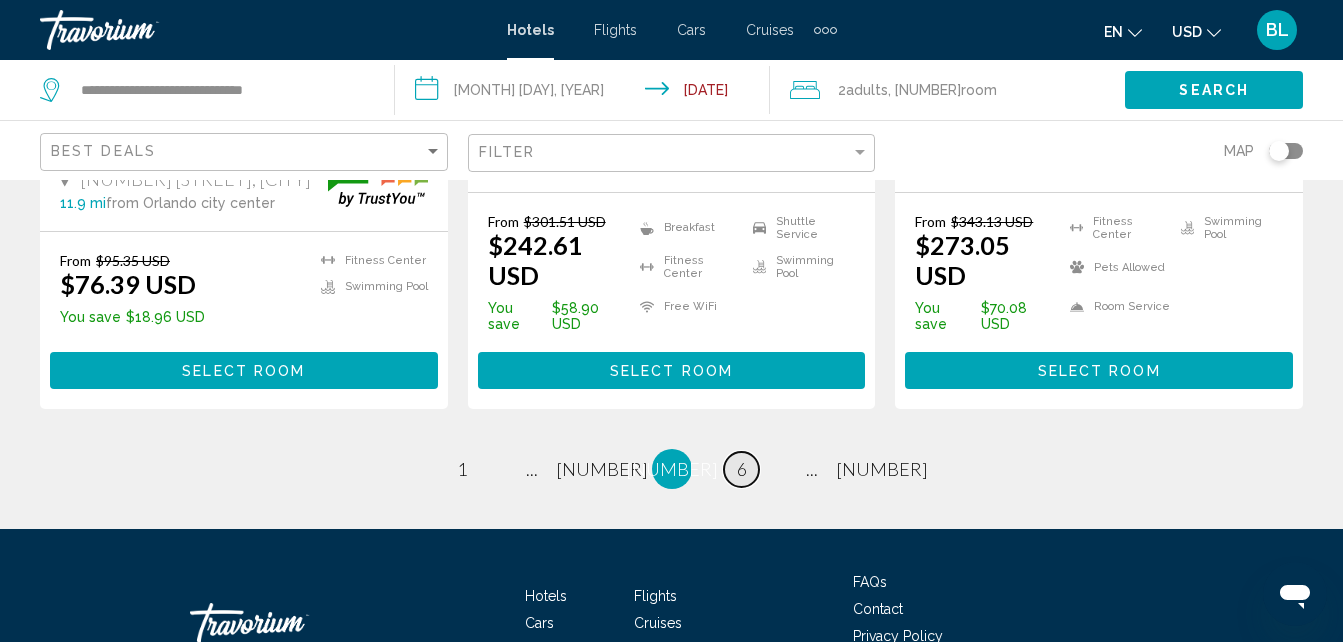 scroll, scrollTop: 2887, scrollLeft: 0, axis: vertical 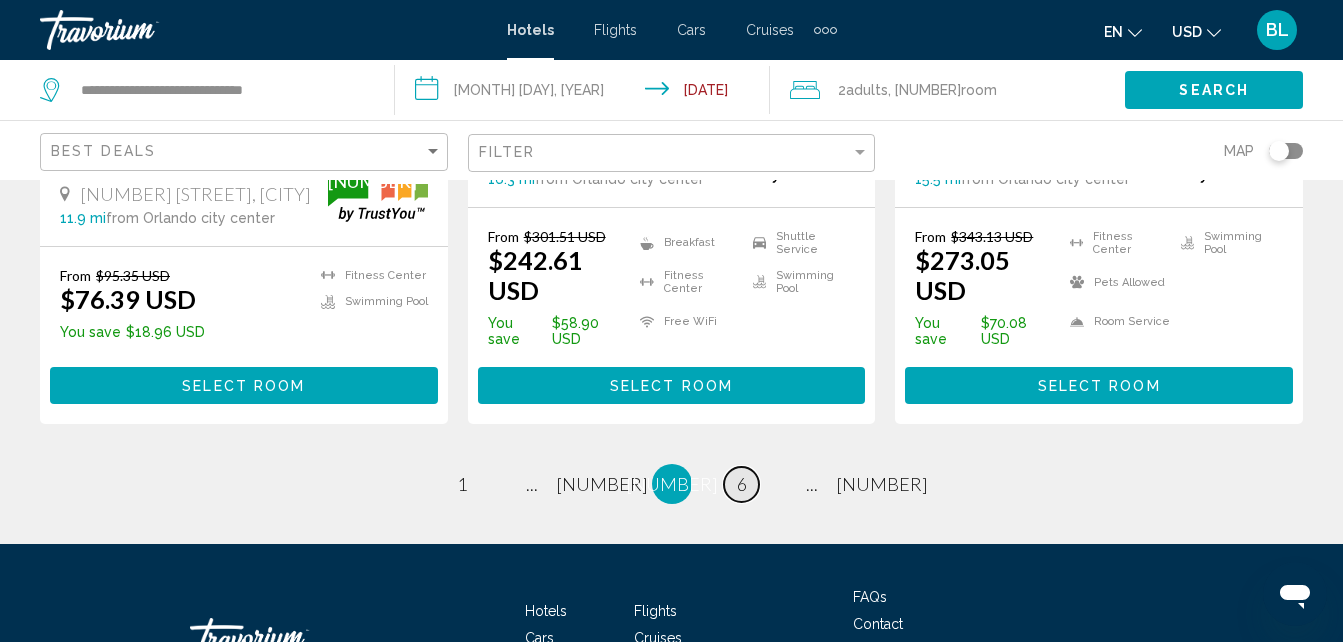 click on "6" at bounding box center [462, 484] 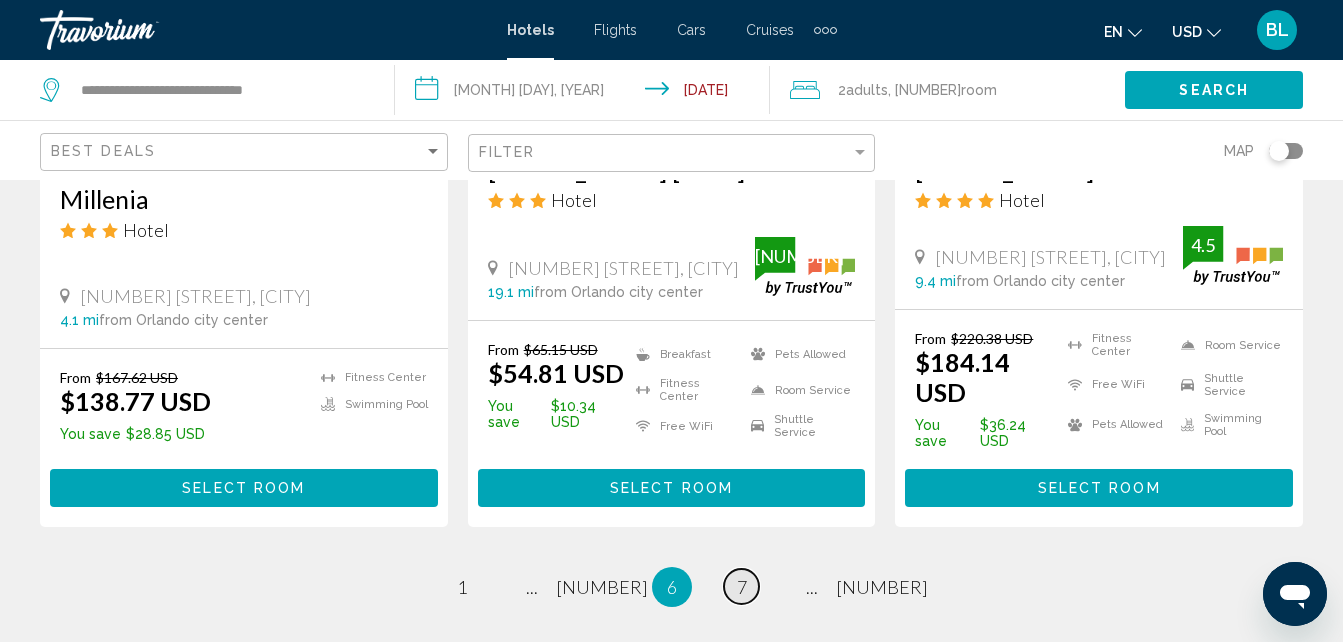 scroll, scrollTop: 2737, scrollLeft: 0, axis: vertical 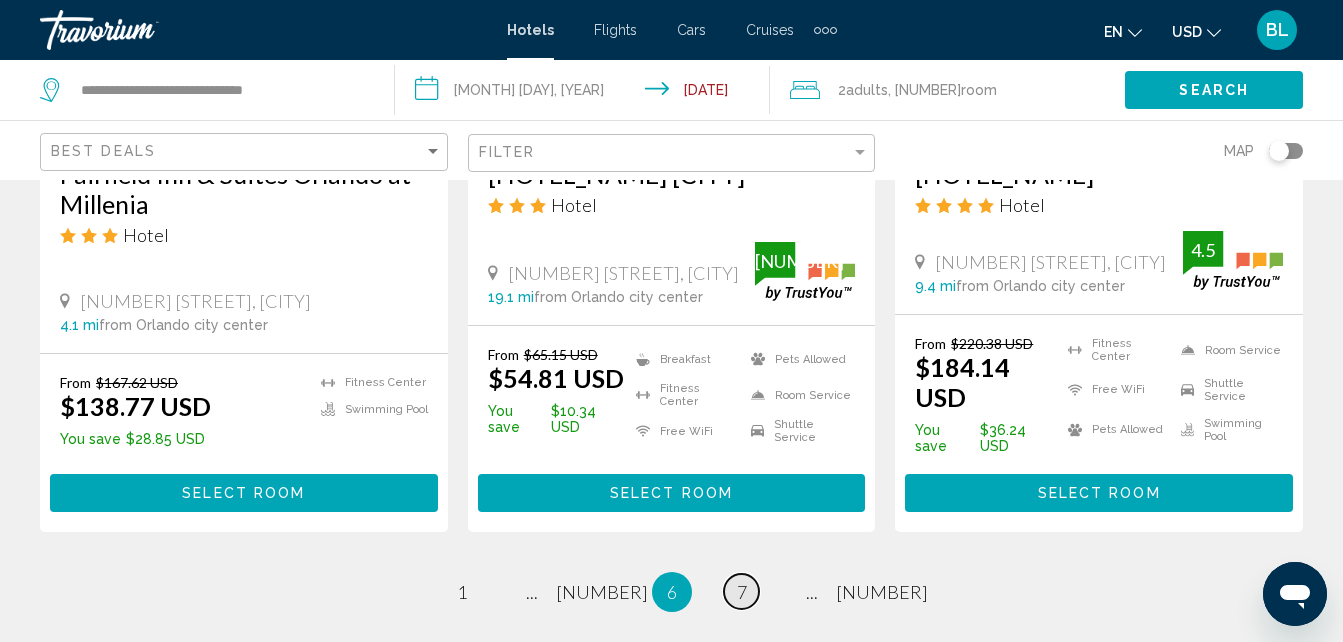 click on "7" at bounding box center (462, 592) 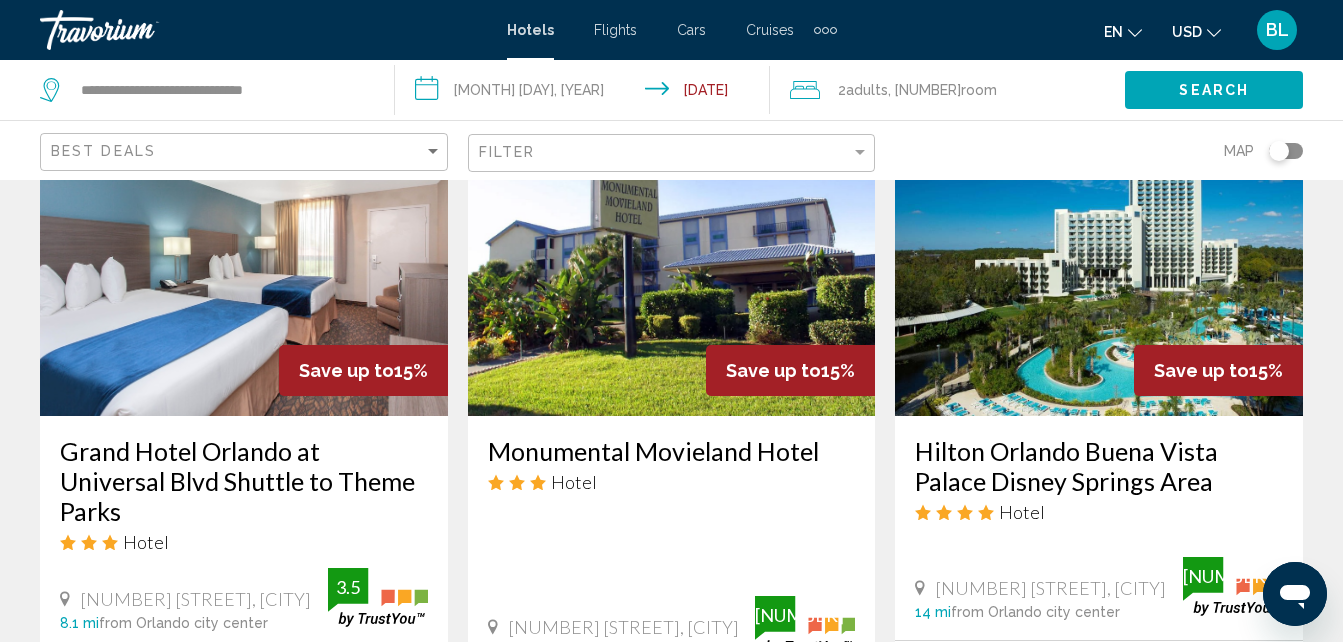 scroll, scrollTop: 2472, scrollLeft: 0, axis: vertical 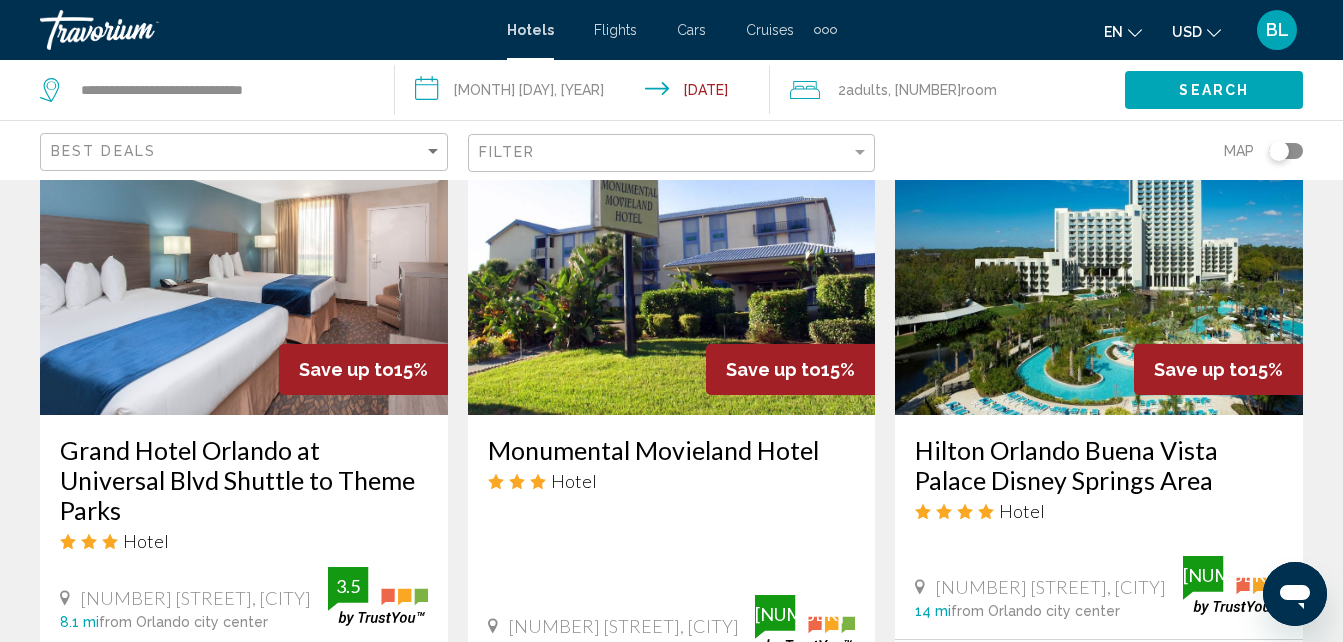 click at bounding box center (244, 255) 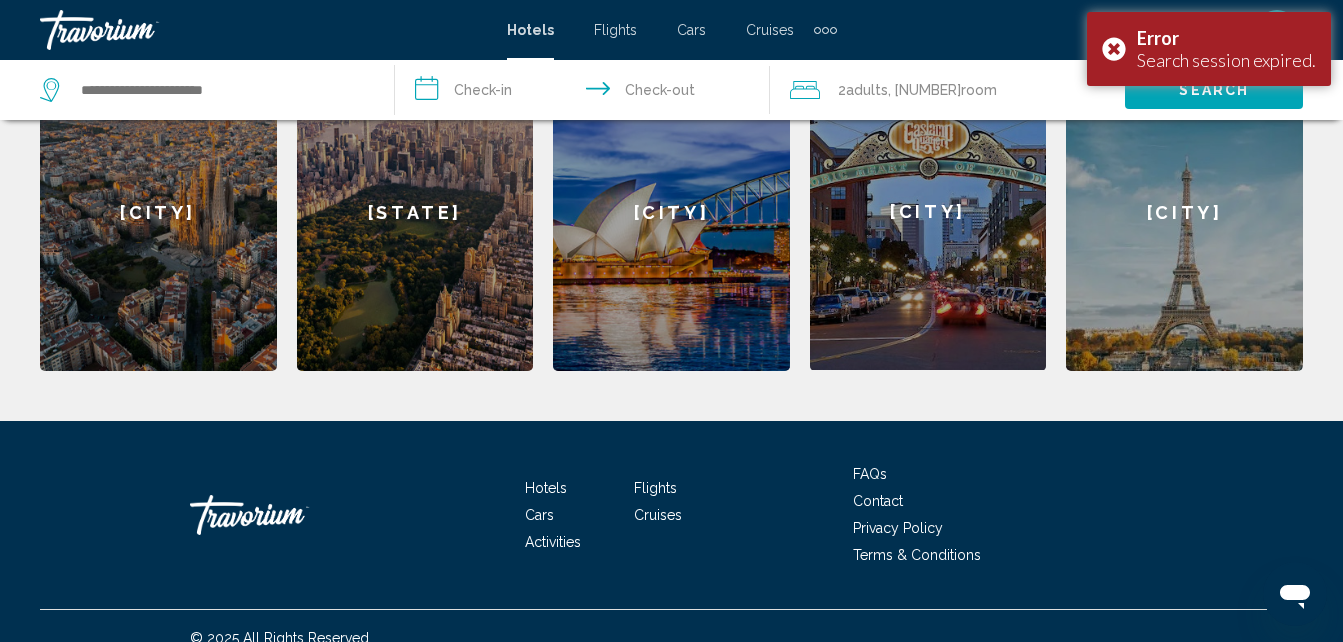 scroll, scrollTop: 936, scrollLeft: 0, axis: vertical 